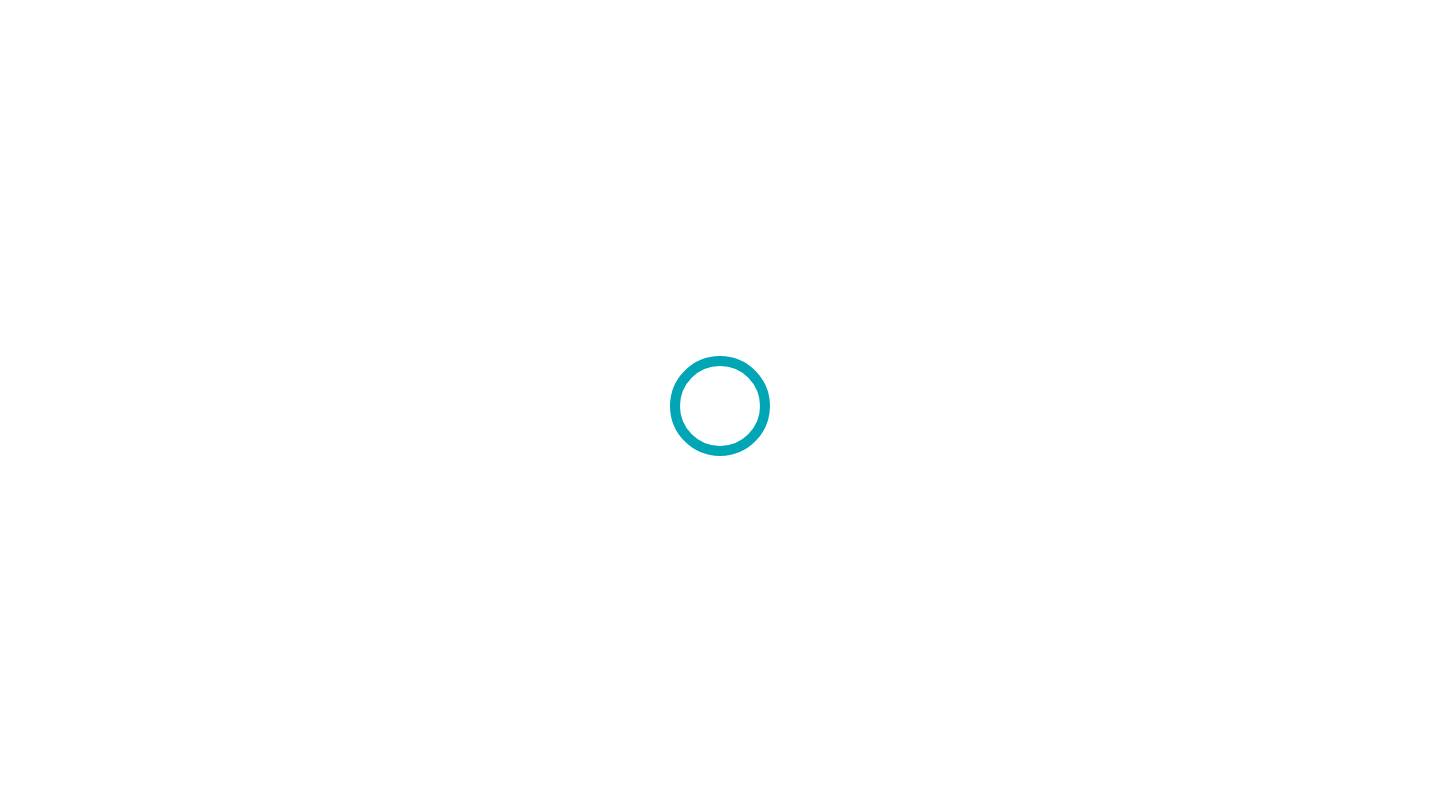 scroll, scrollTop: 0, scrollLeft: 0, axis: both 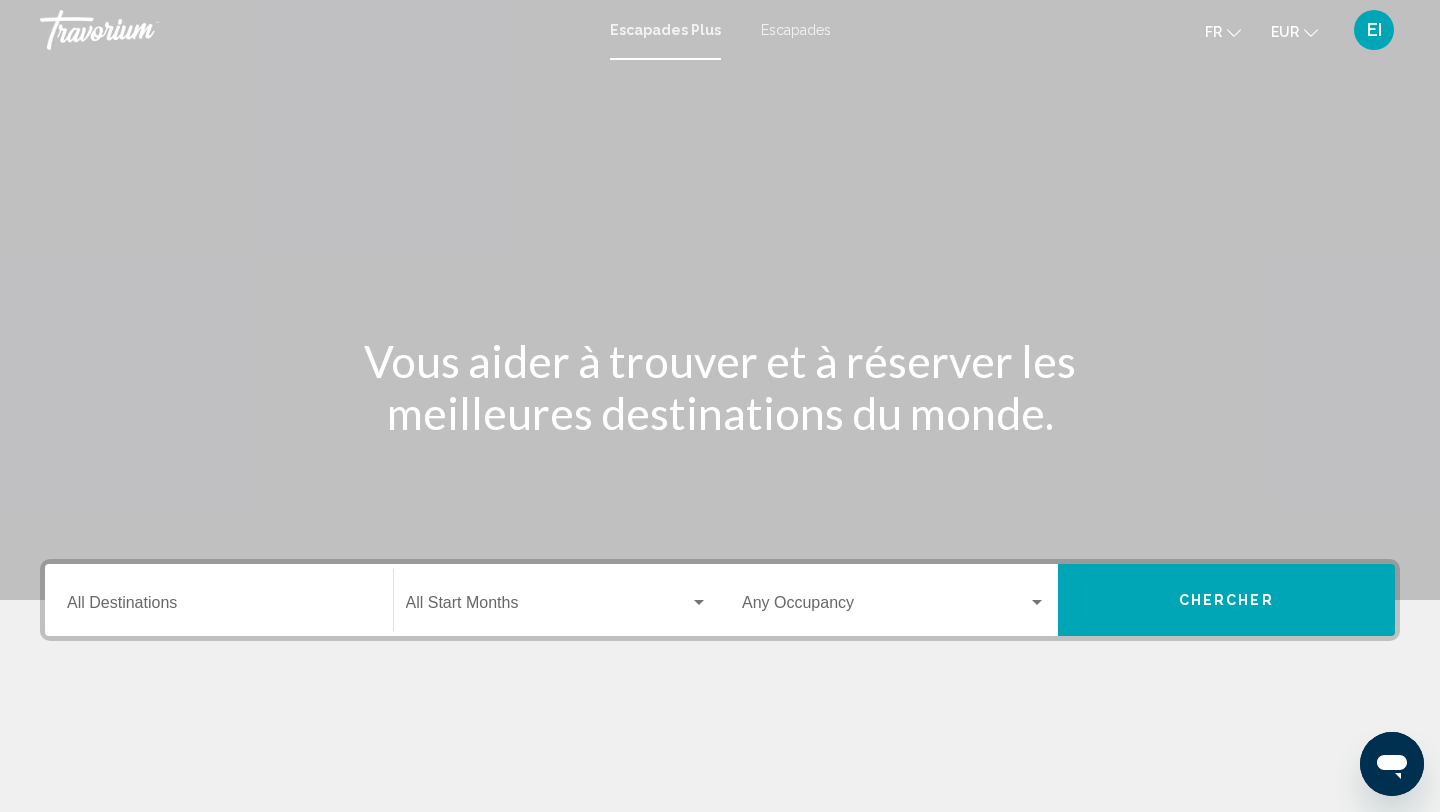click on "Escapades" at bounding box center [796, 30] 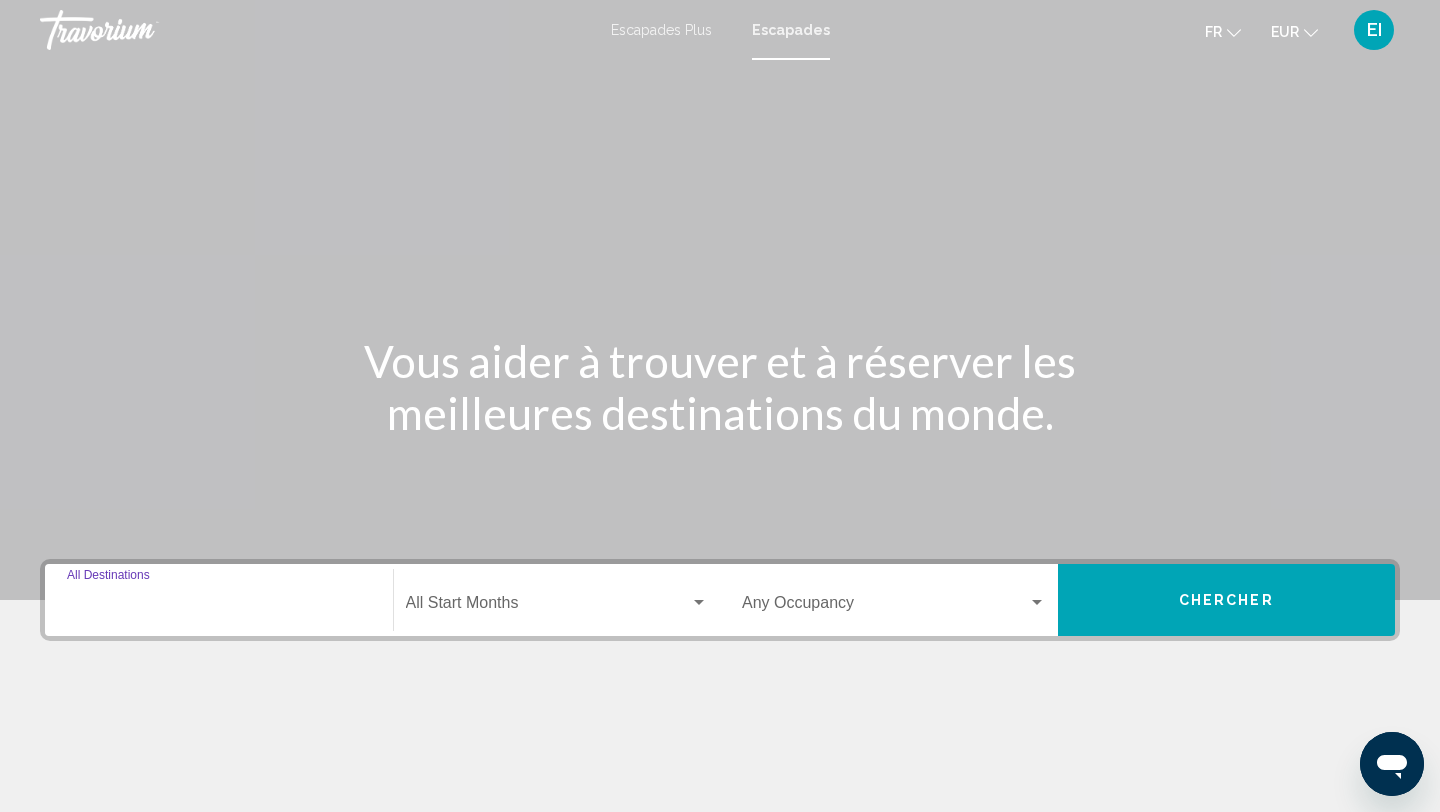 click on "Destination All Destinations" at bounding box center [219, 607] 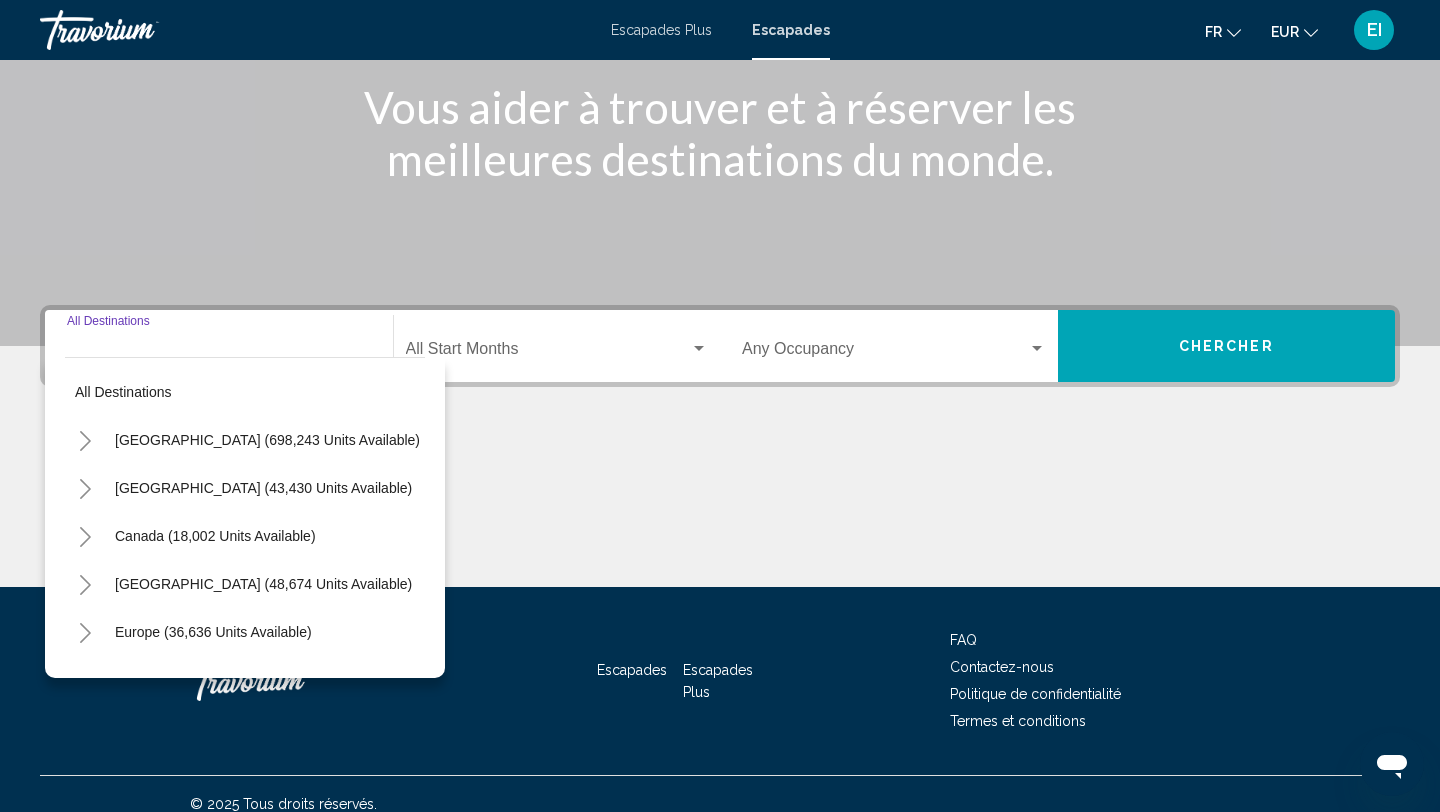 scroll, scrollTop: 274, scrollLeft: 0, axis: vertical 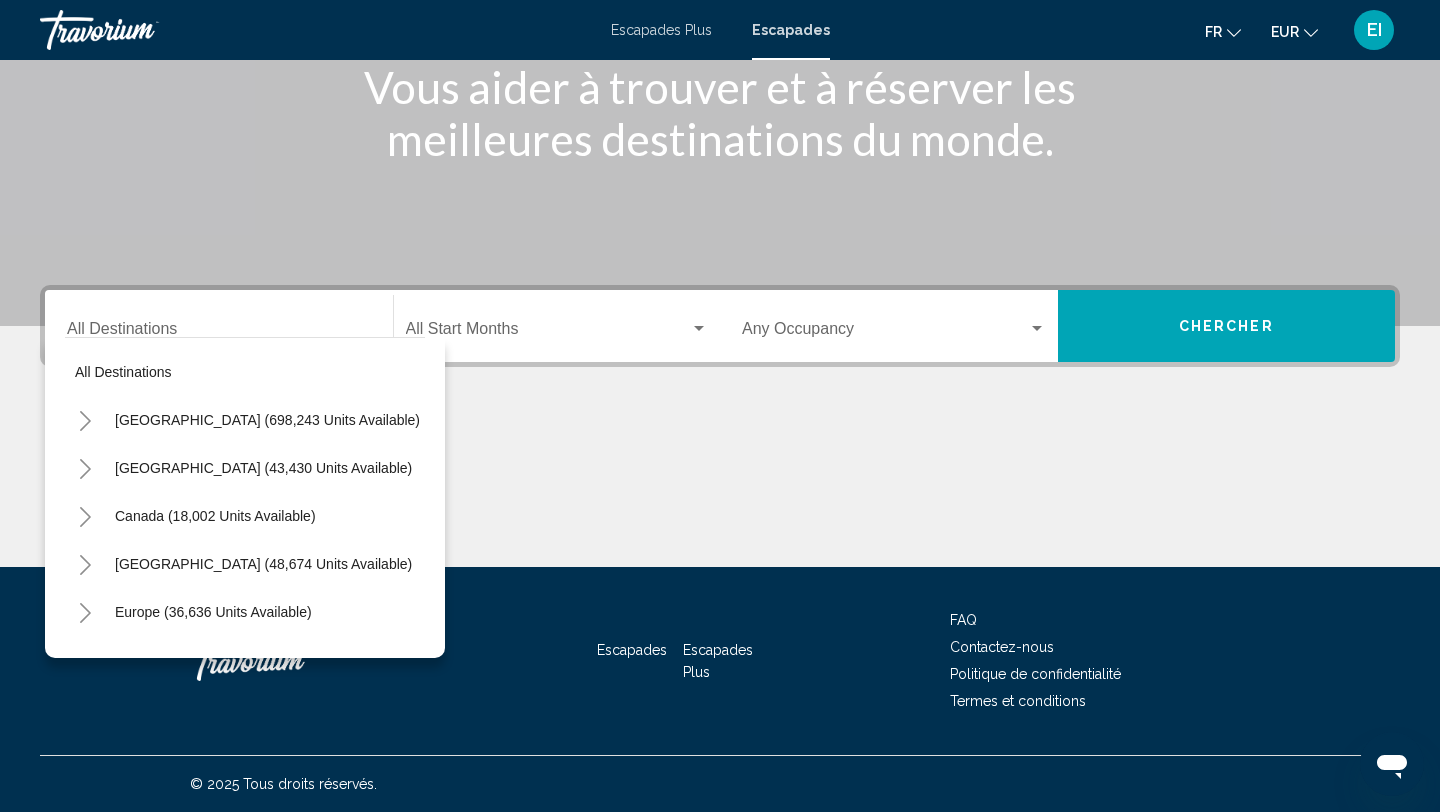 click on "Escapades Plus" at bounding box center (661, 30) 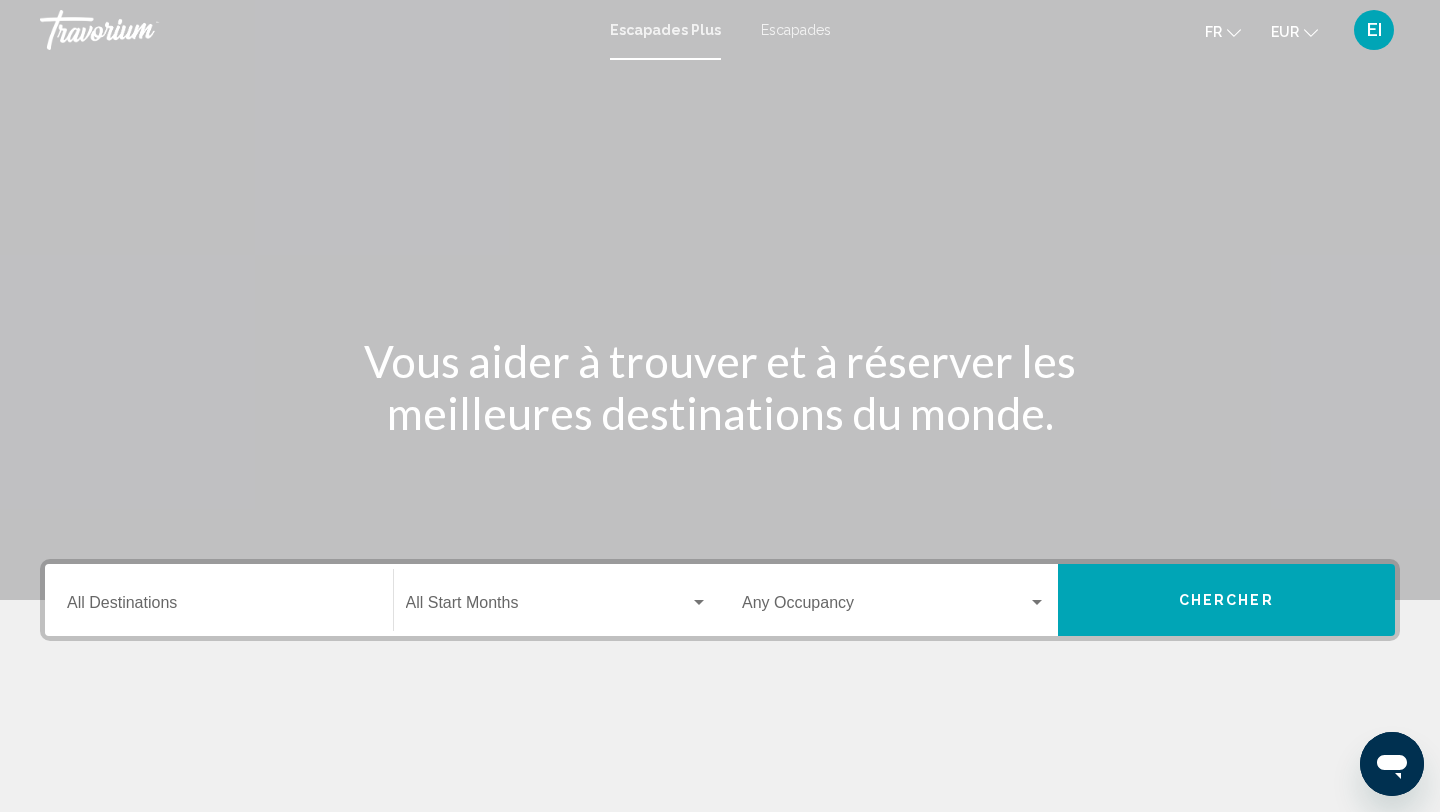 click on "Escapades" at bounding box center (796, 30) 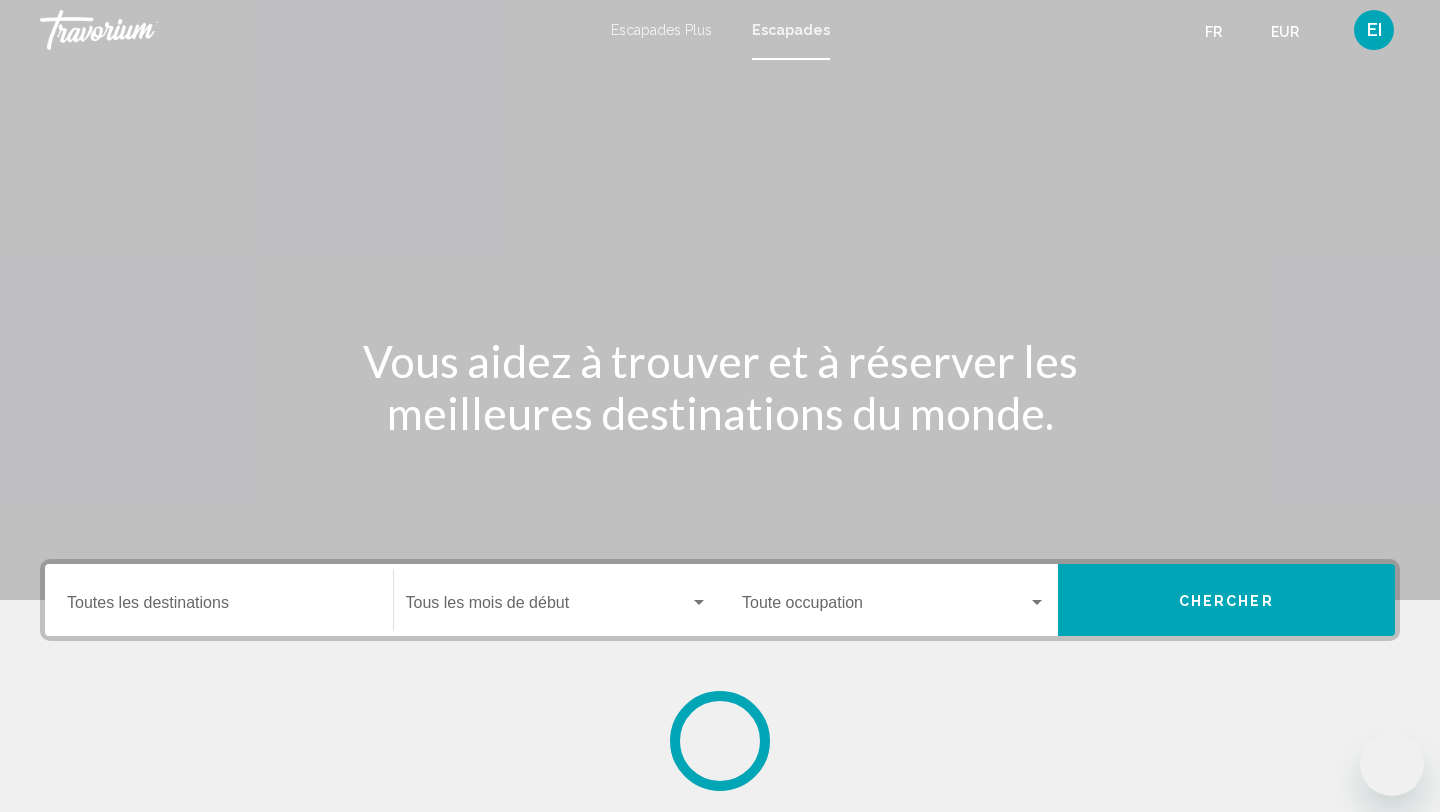 scroll, scrollTop: 0, scrollLeft: 0, axis: both 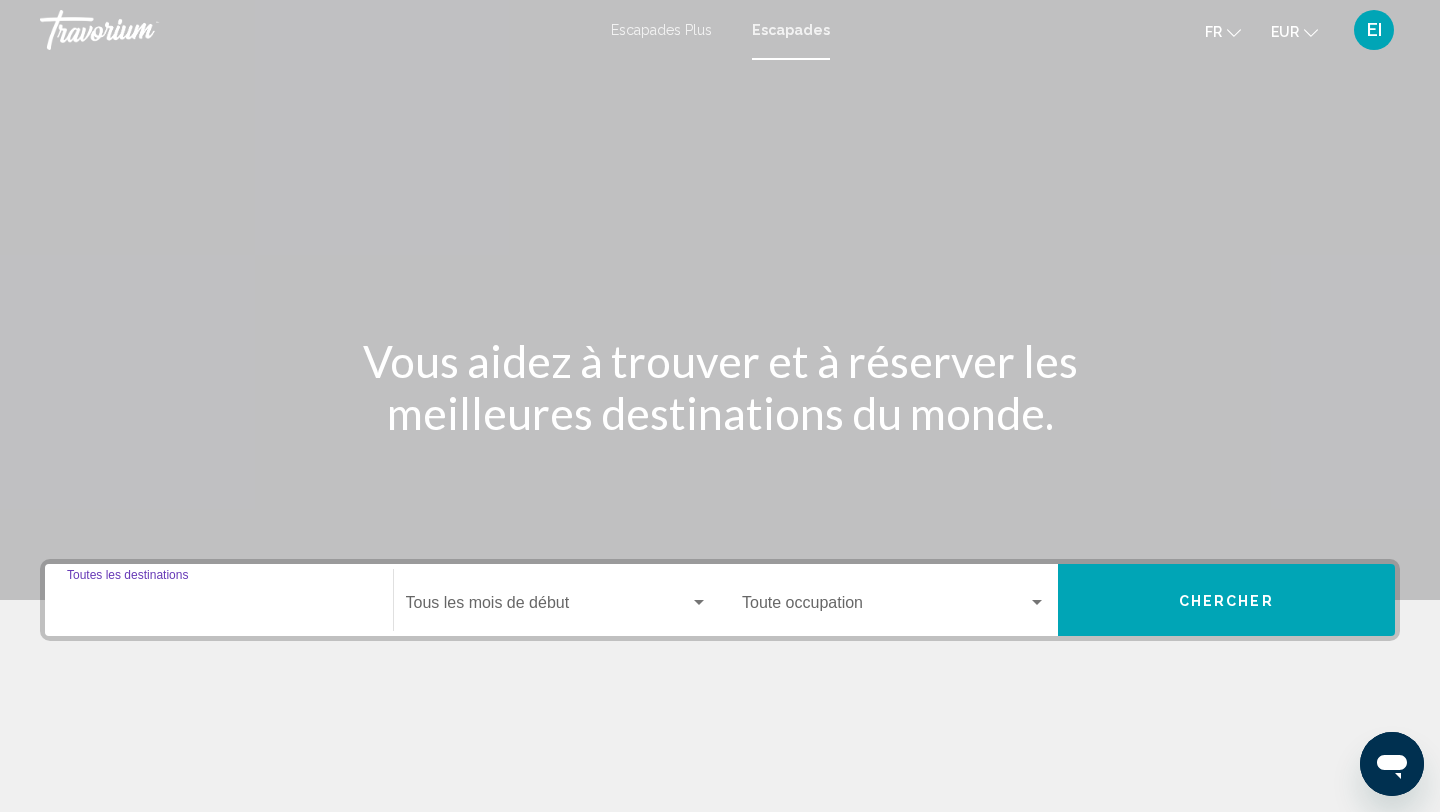 click on "Destination Toutes les destinations" at bounding box center [219, 607] 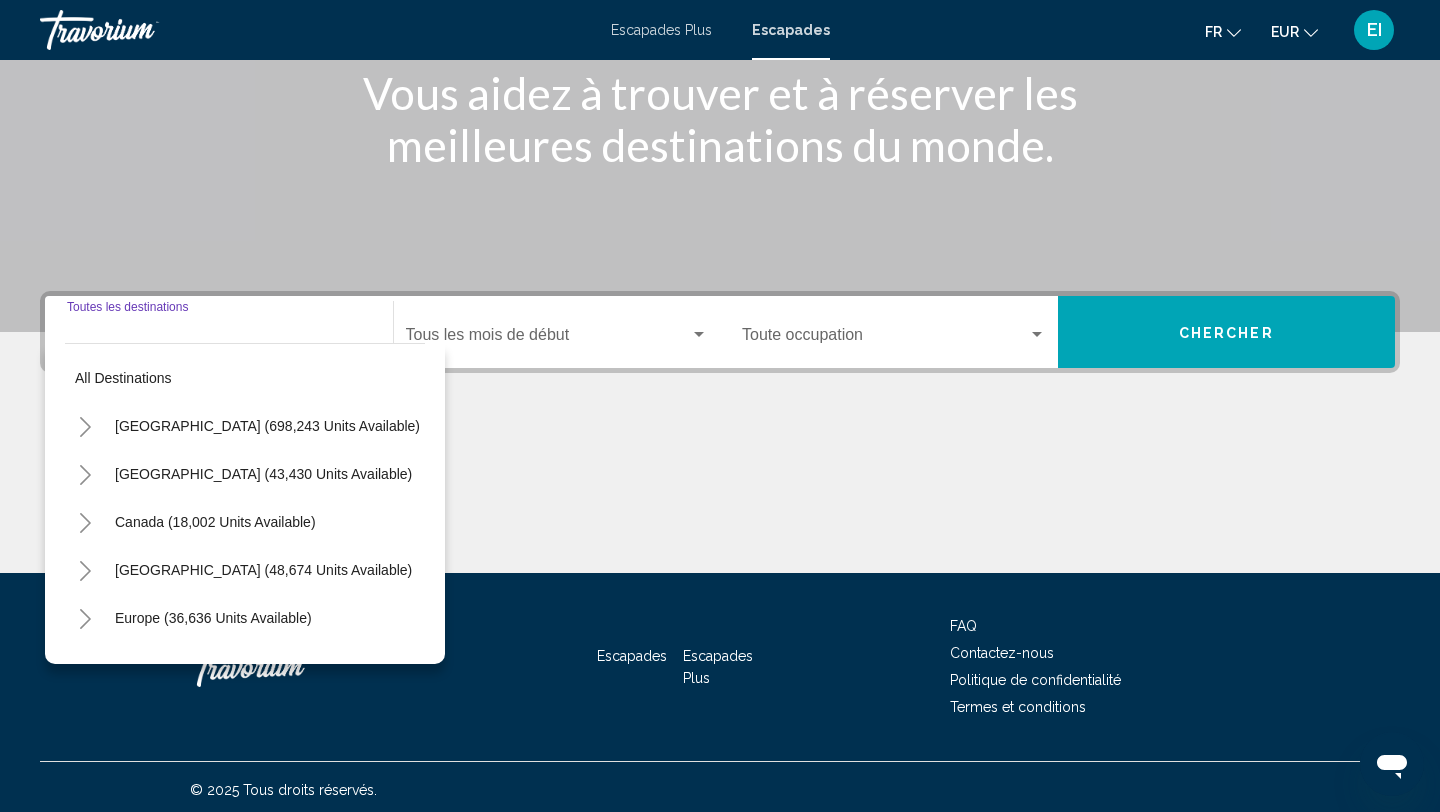 scroll, scrollTop: 274, scrollLeft: 0, axis: vertical 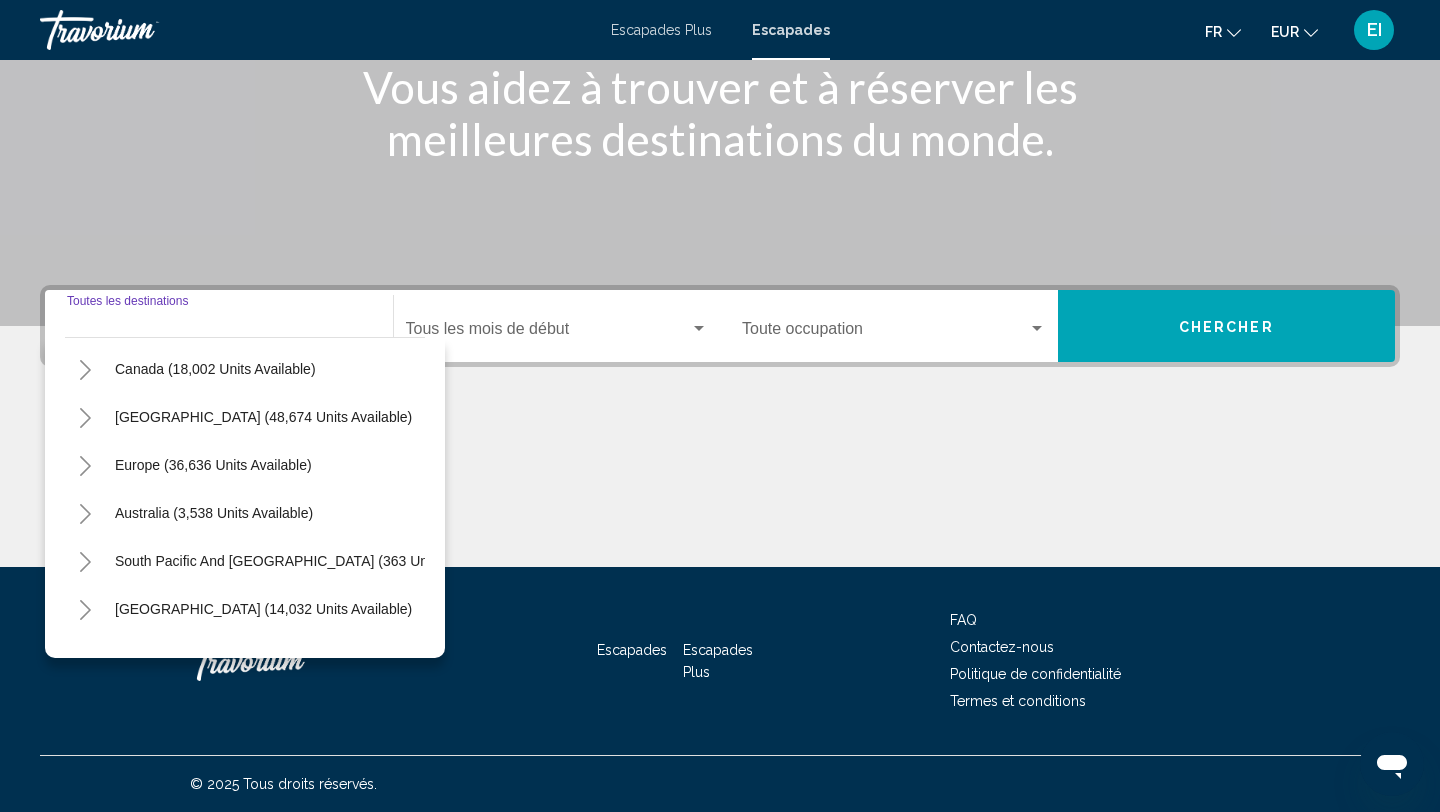 click 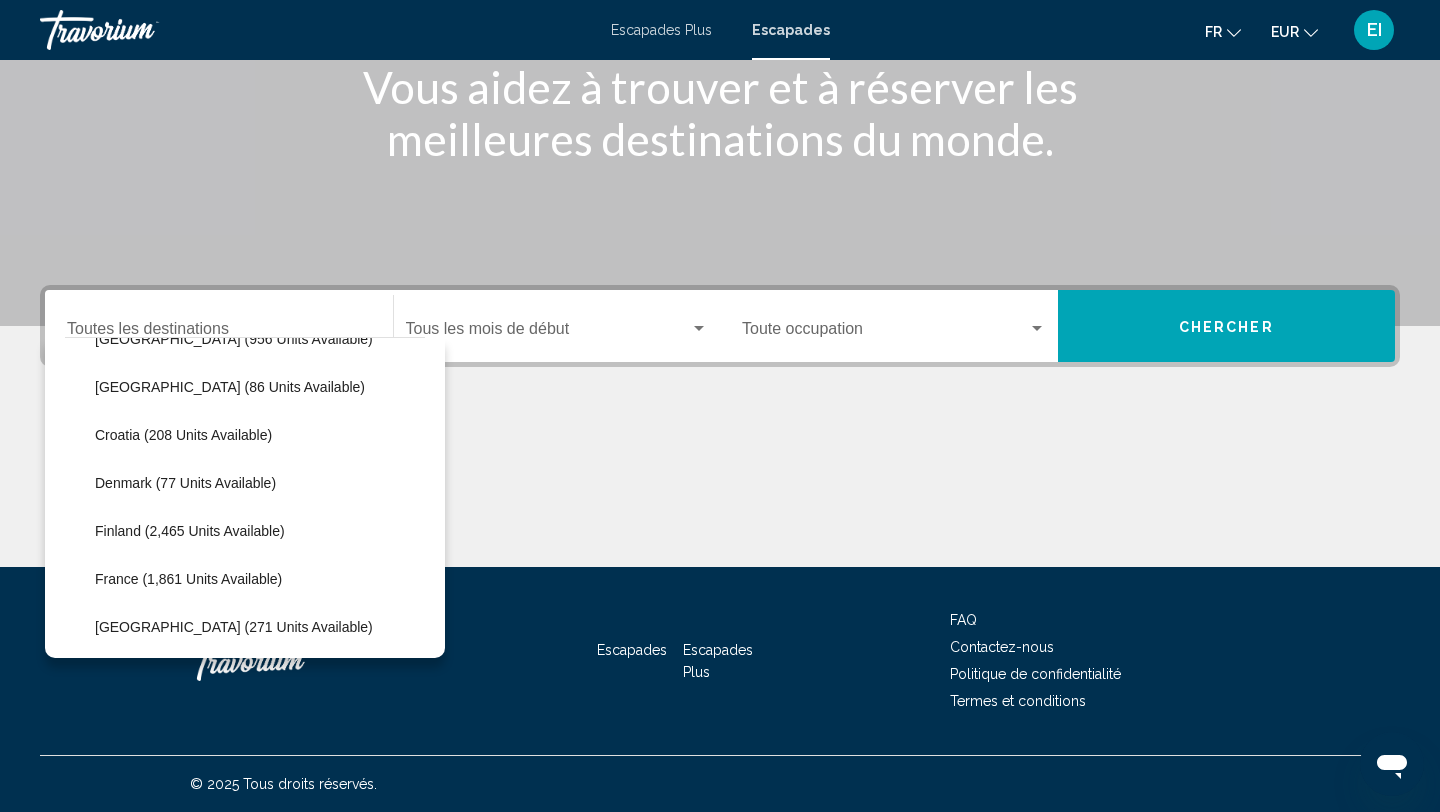 scroll, scrollTop: 372, scrollLeft: 0, axis: vertical 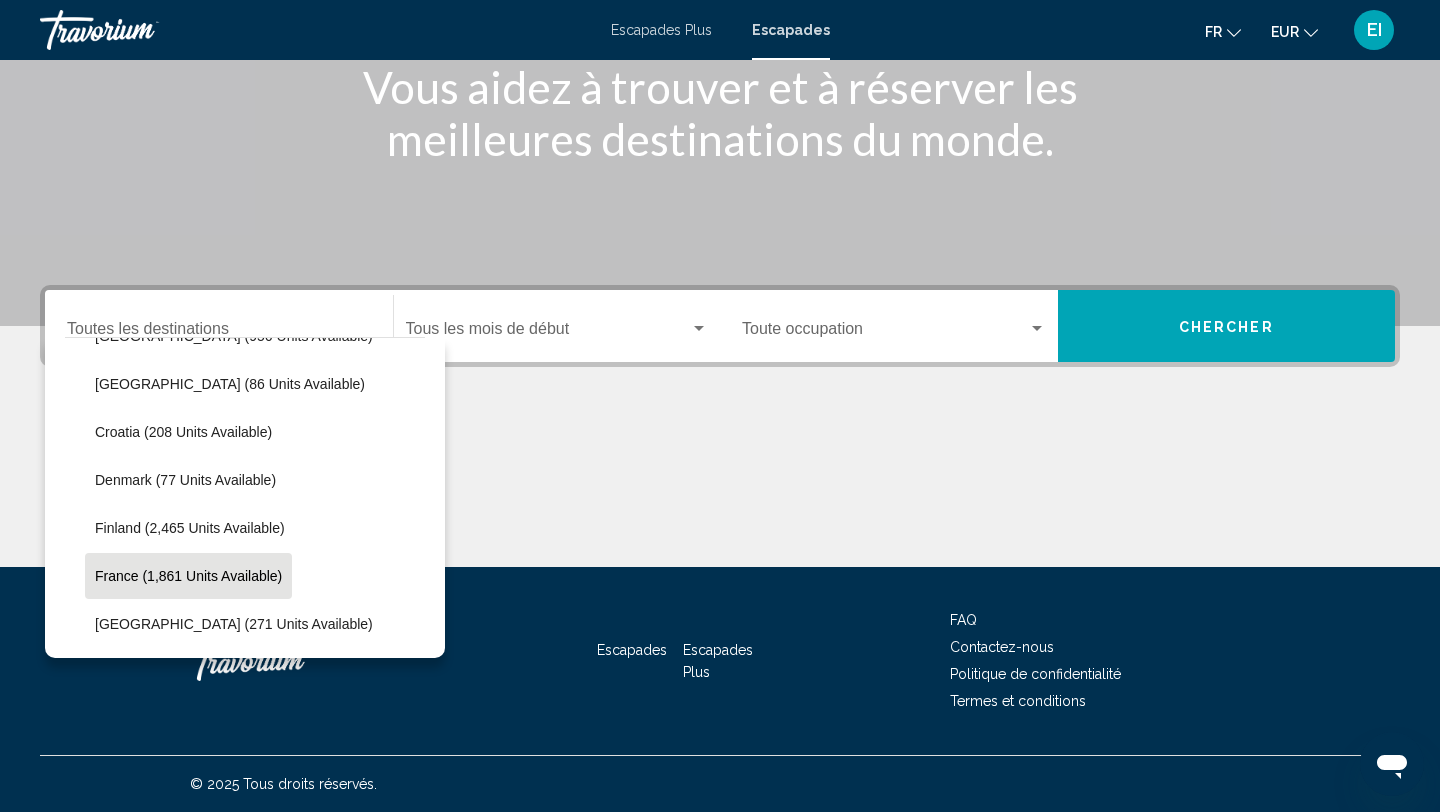 click on "France (1,861 units available)" 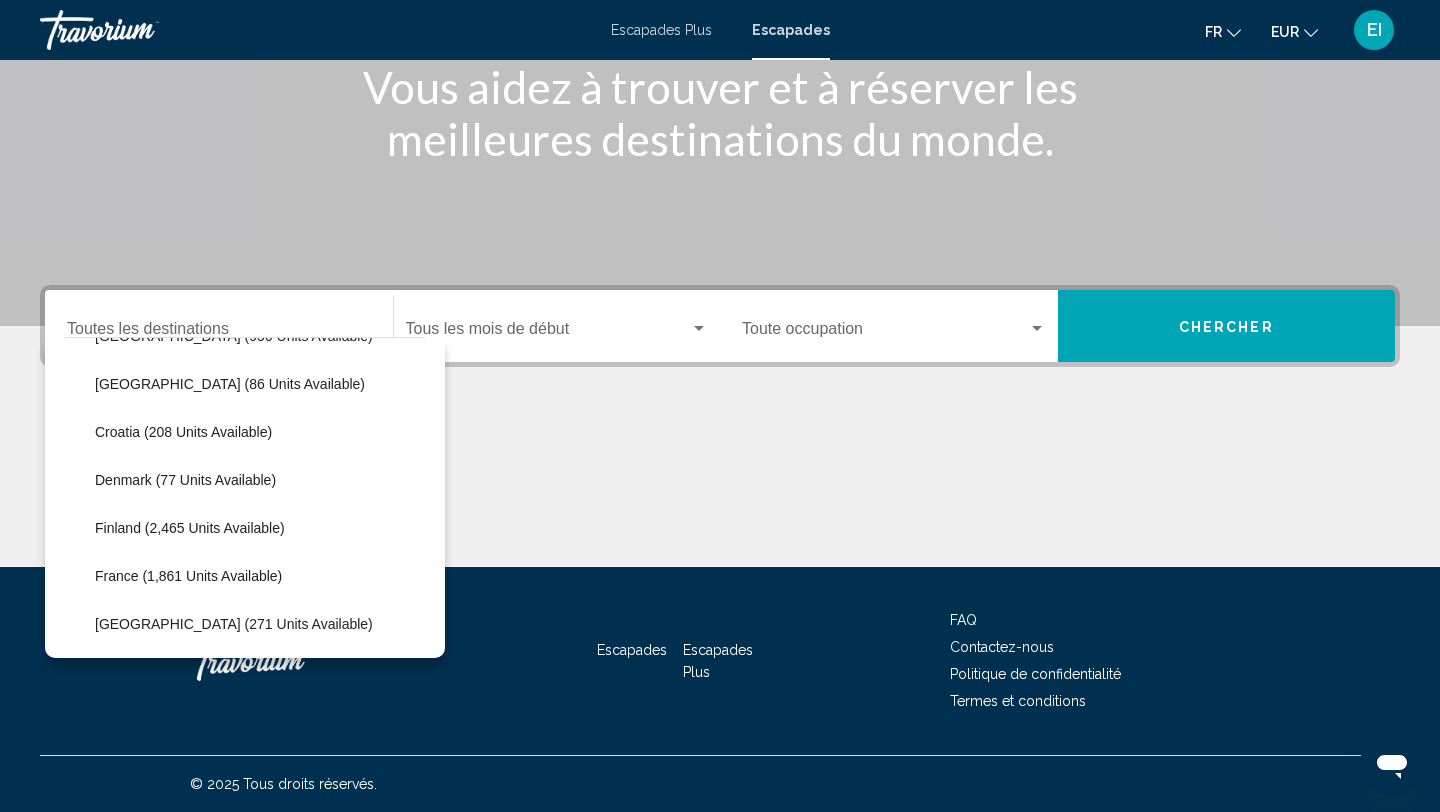 type on "**********" 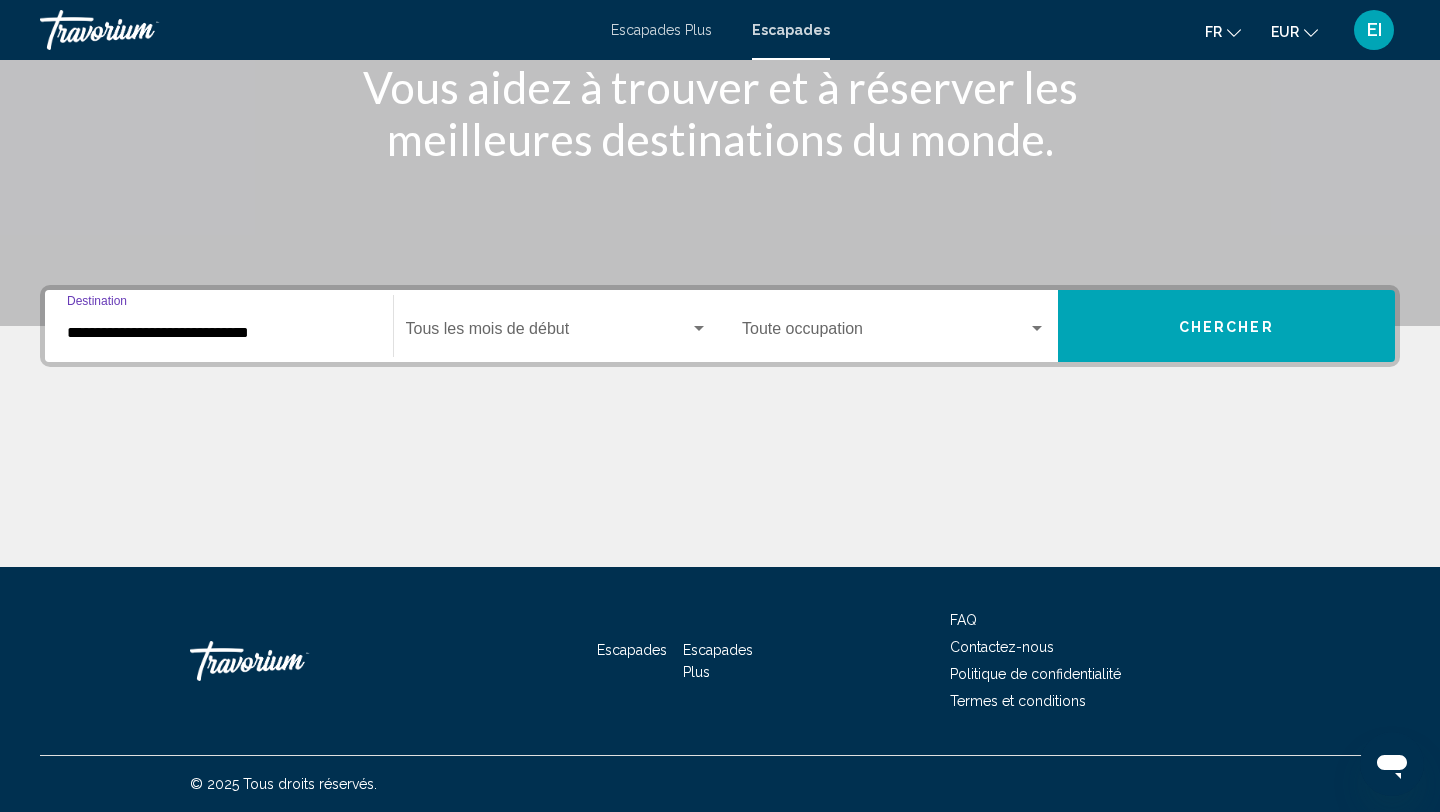 click on "Mois de début Tous les mois de début" 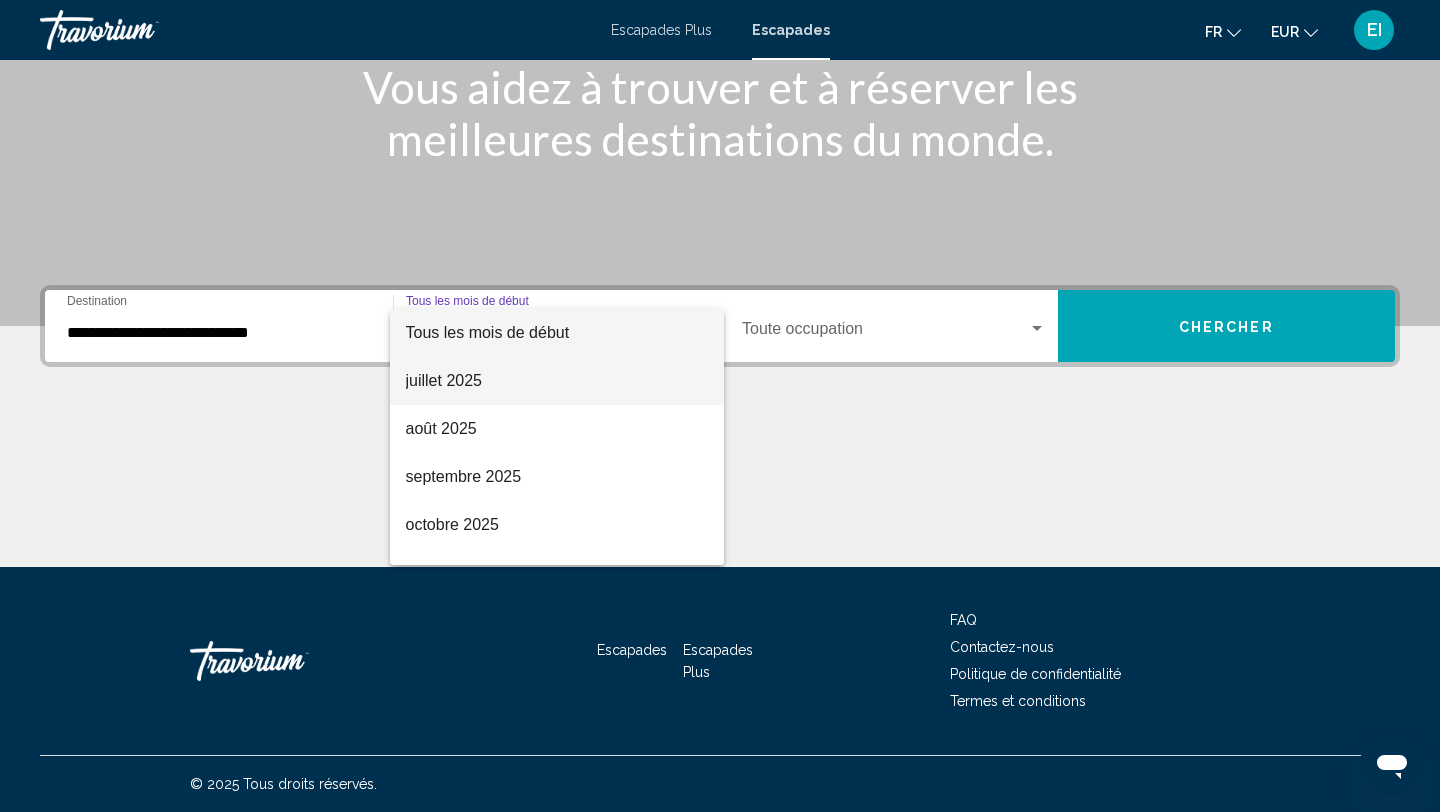 click on "juillet 2025" at bounding box center (557, 381) 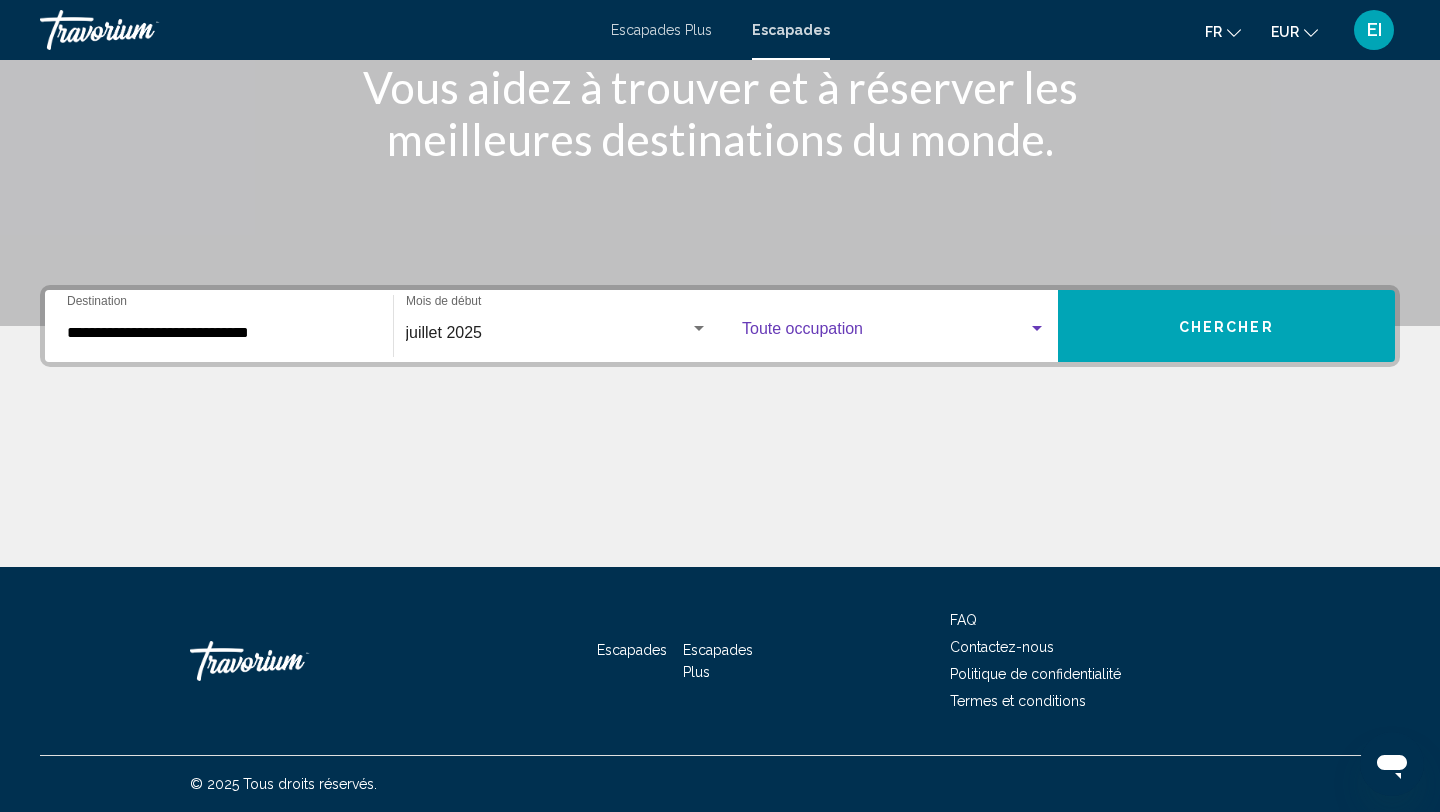 click at bounding box center [885, 333] 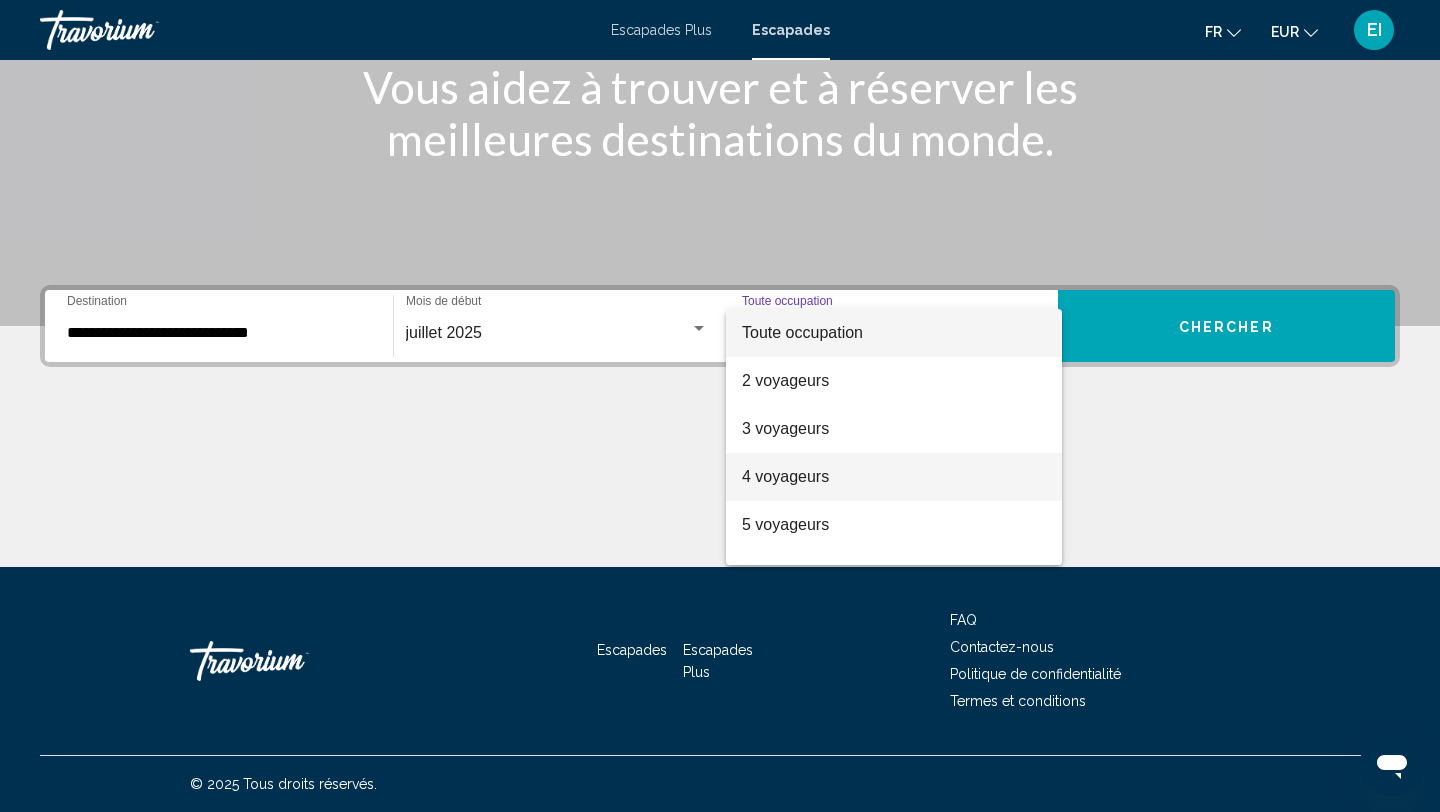 click on "4 voyageurs" at bounding box center [785, 476] 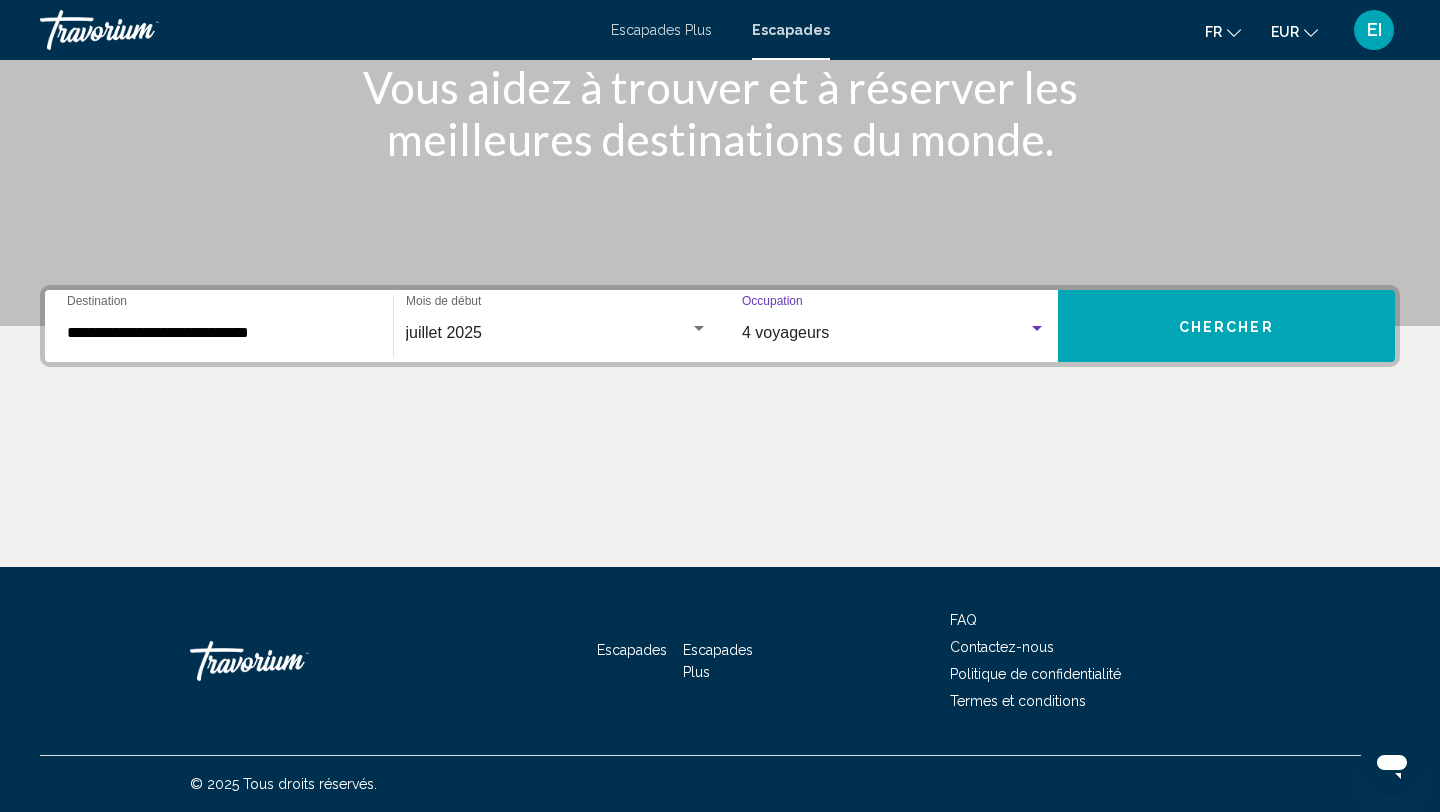 click on "Chercher" at bounding box center [1227, 326] 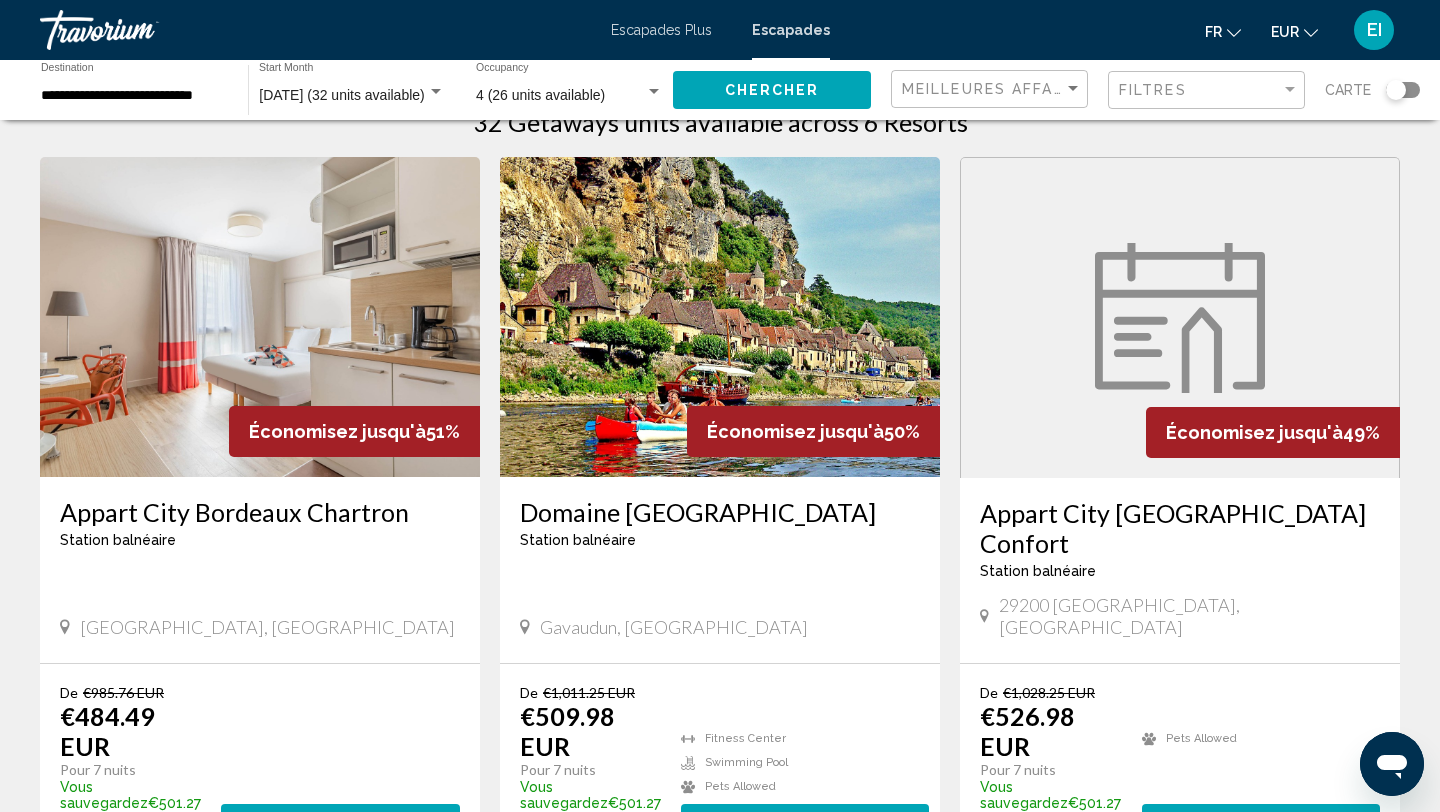 scroll, scrollTop: 0, scrollLeft: 0, axis: both 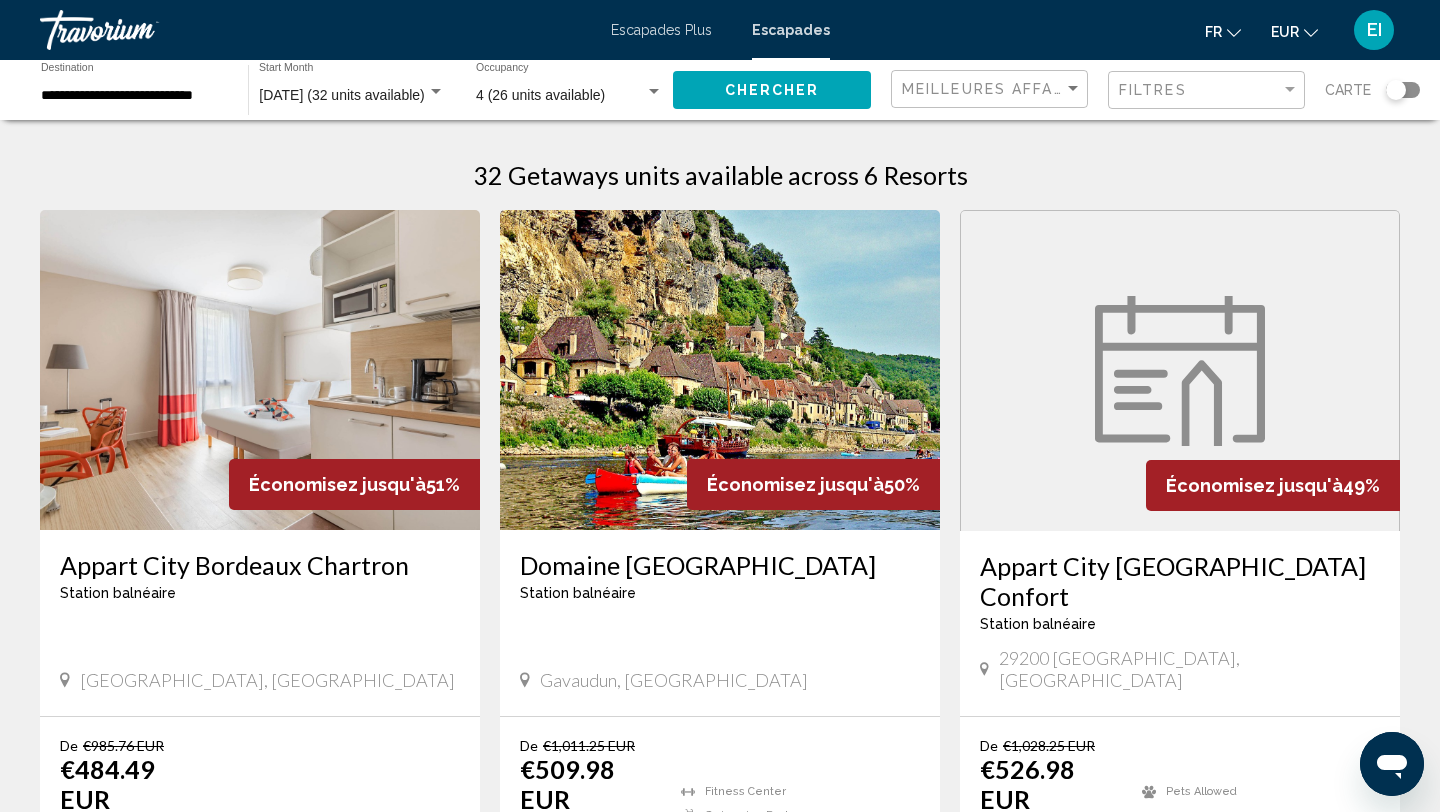 click on "juillet 2025 (32 units available) Start Month All Start Months" 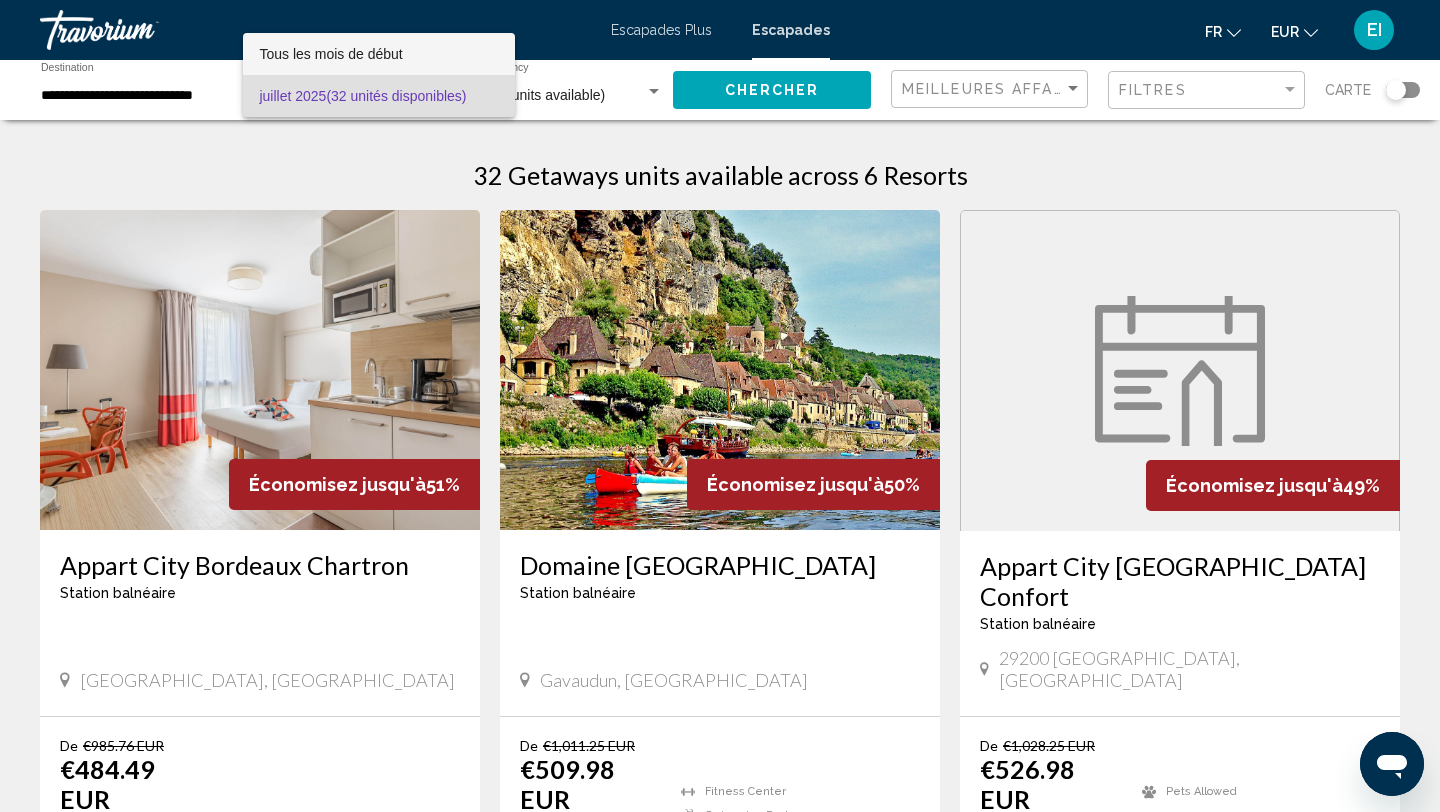 click on "Tous les mois de début" at bounding box center [378, 54] 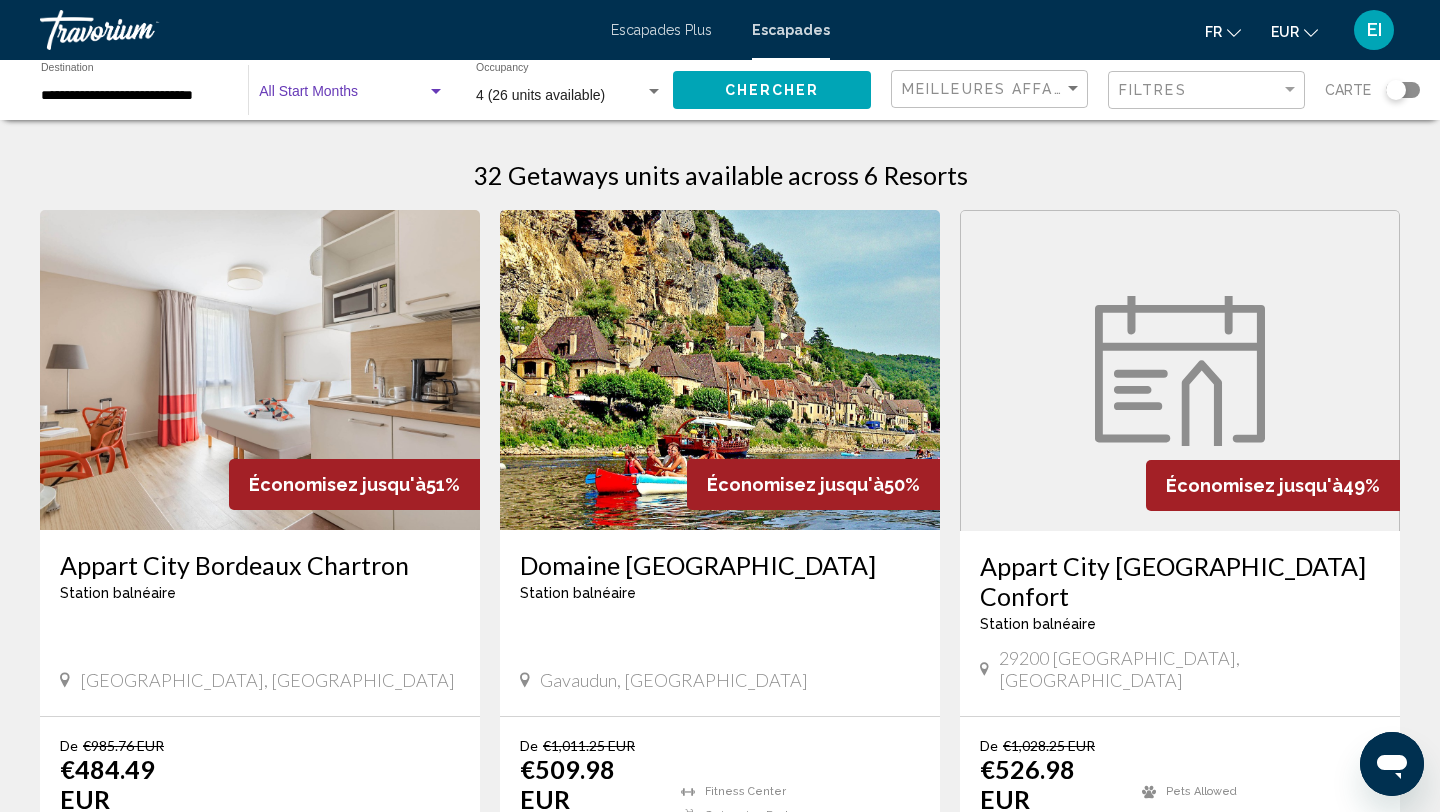 click at bounding box center [343, 96] 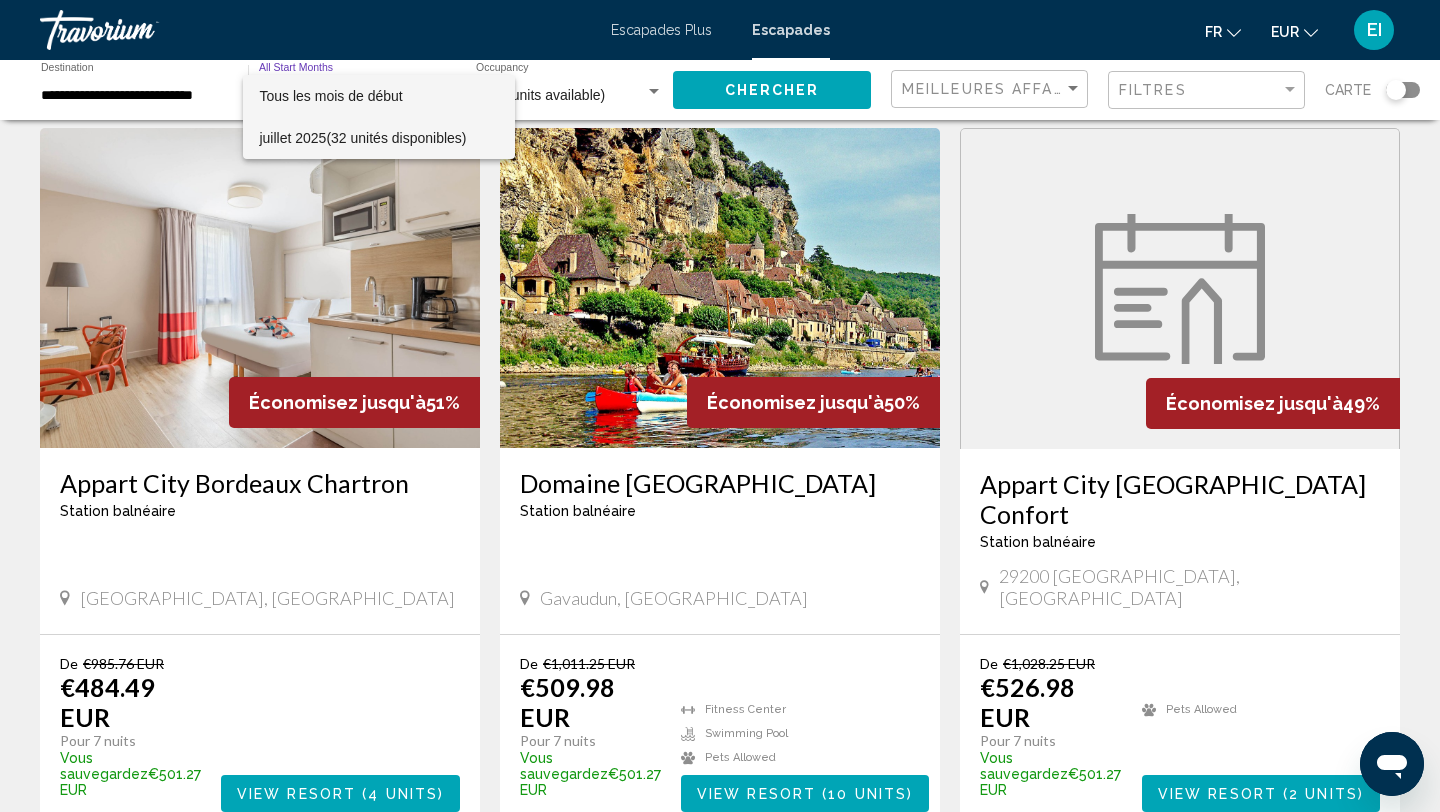 scroll, scrollTop: 149, scrollLeft: 0, axis: vertical 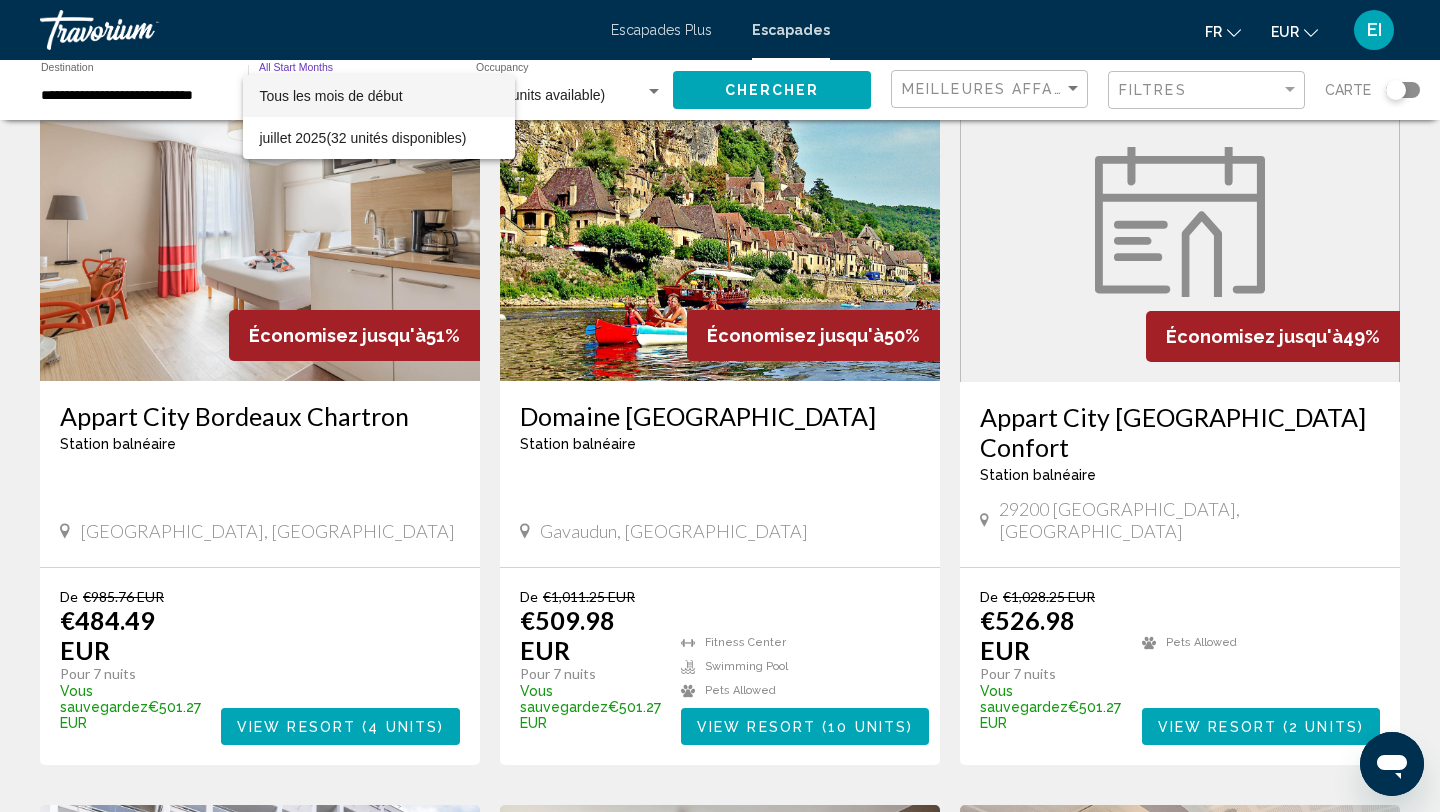 click at bounding box center [720, 406] 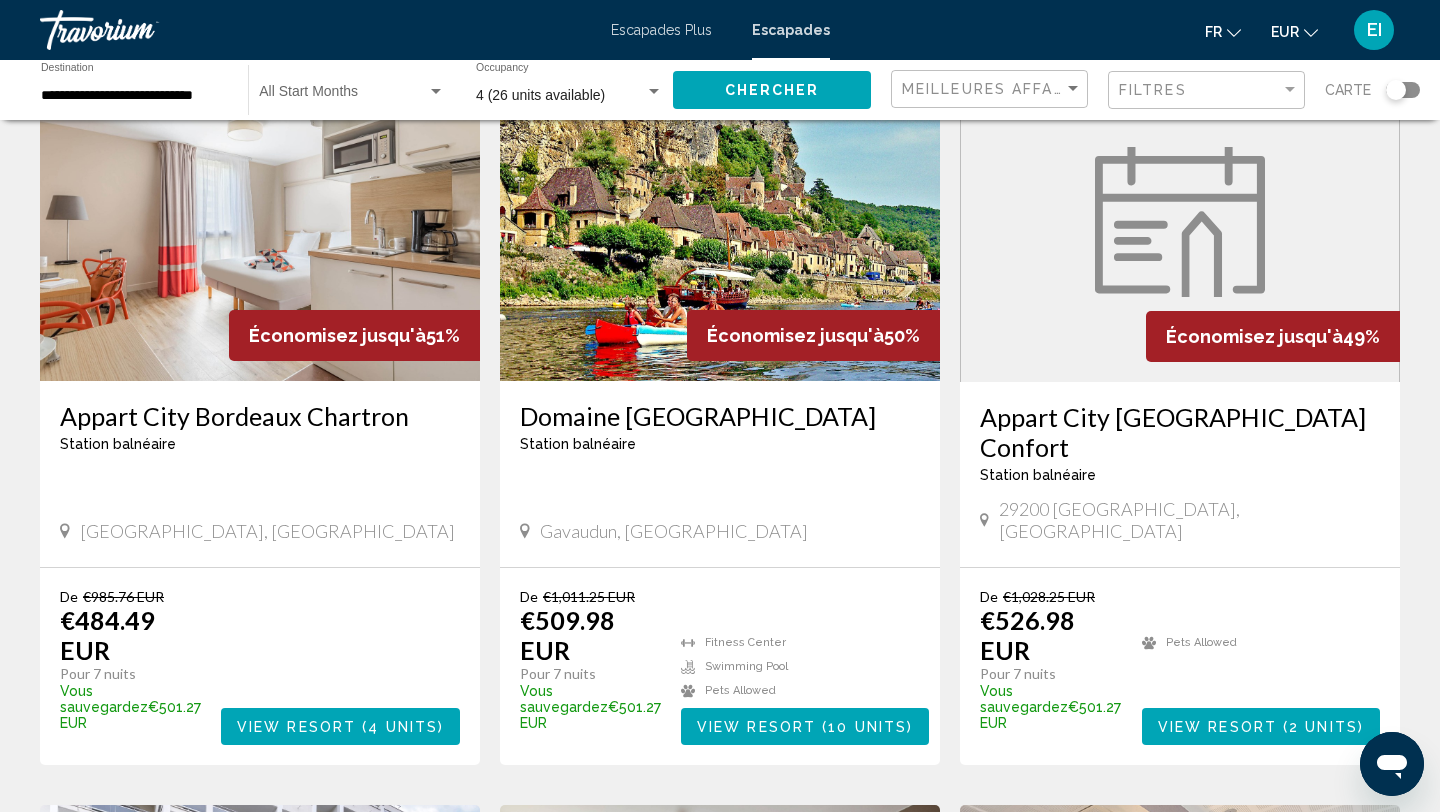 click on "Chercher" 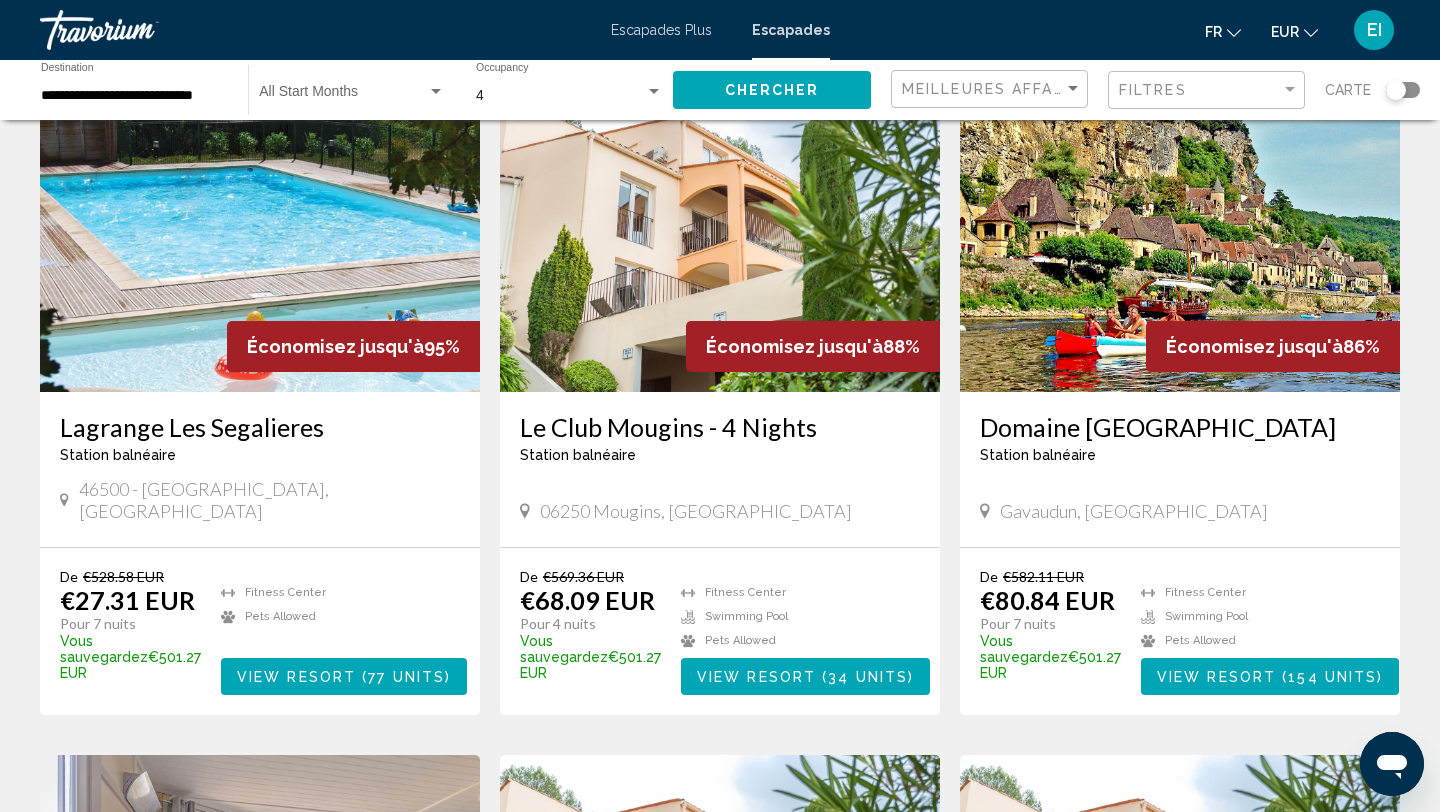 scroll, scrollTop: 140, scrollLeft: 0, axis: vertical 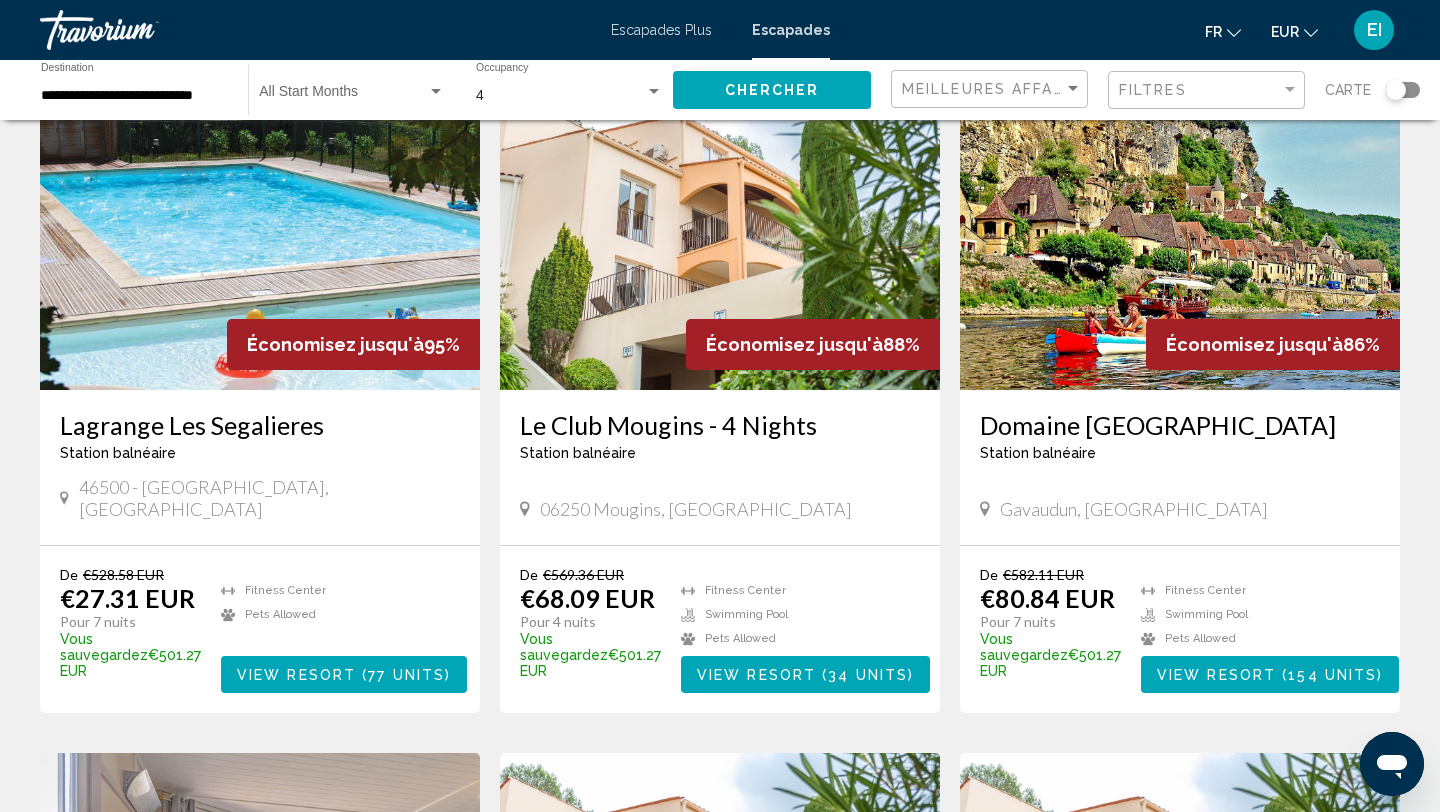 click on "View Resort" at bounding box center [296, 675] 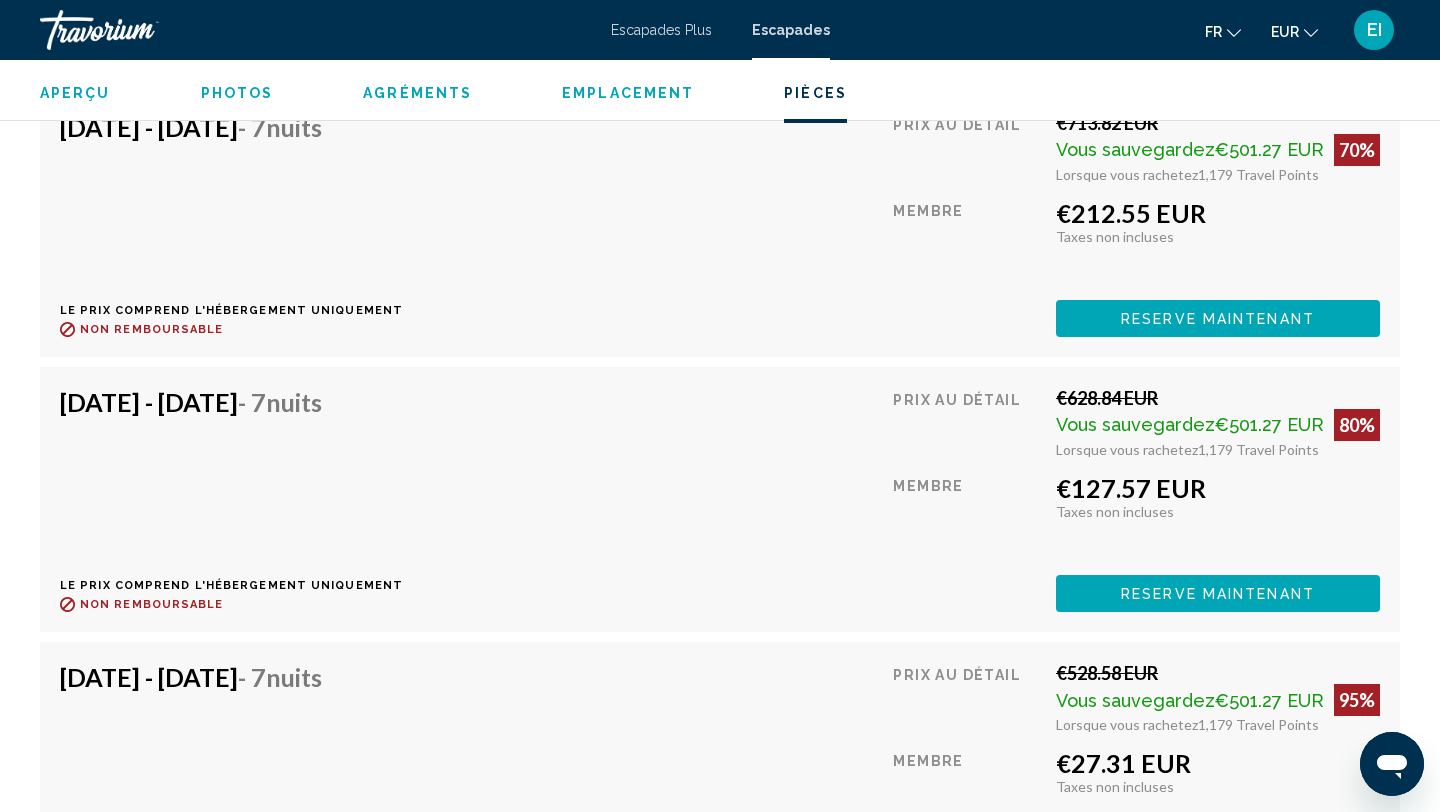 scroll, scrollTop: 4910, scrollLeft: 0, axis: vertical 